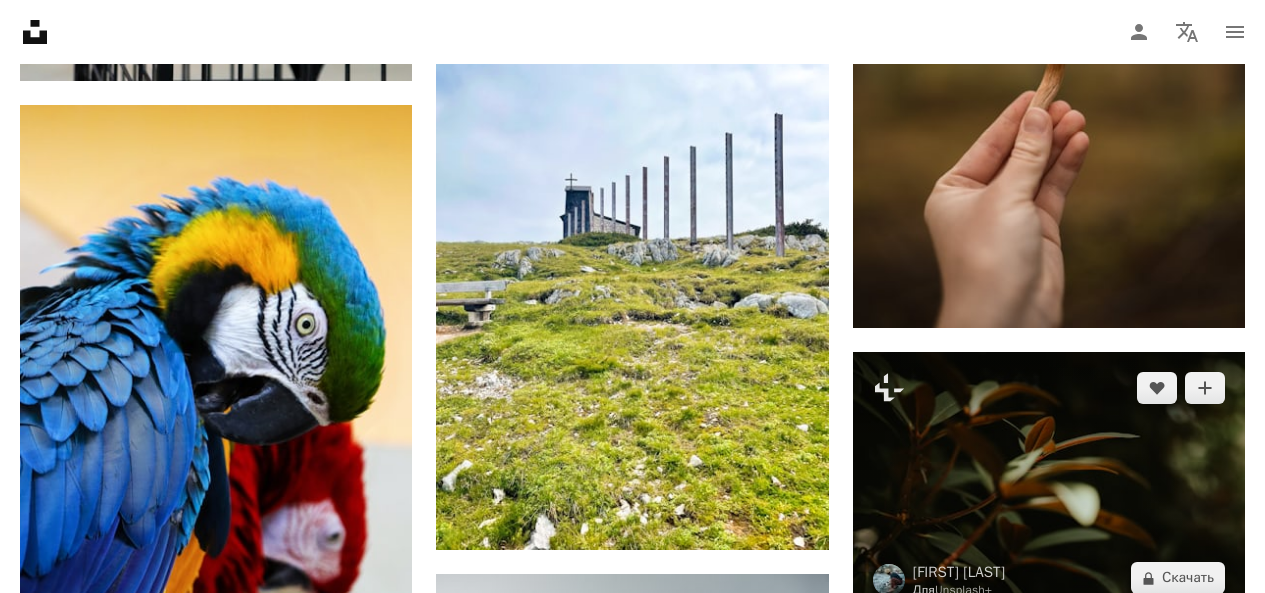 click at bounding box center (1049, 483) 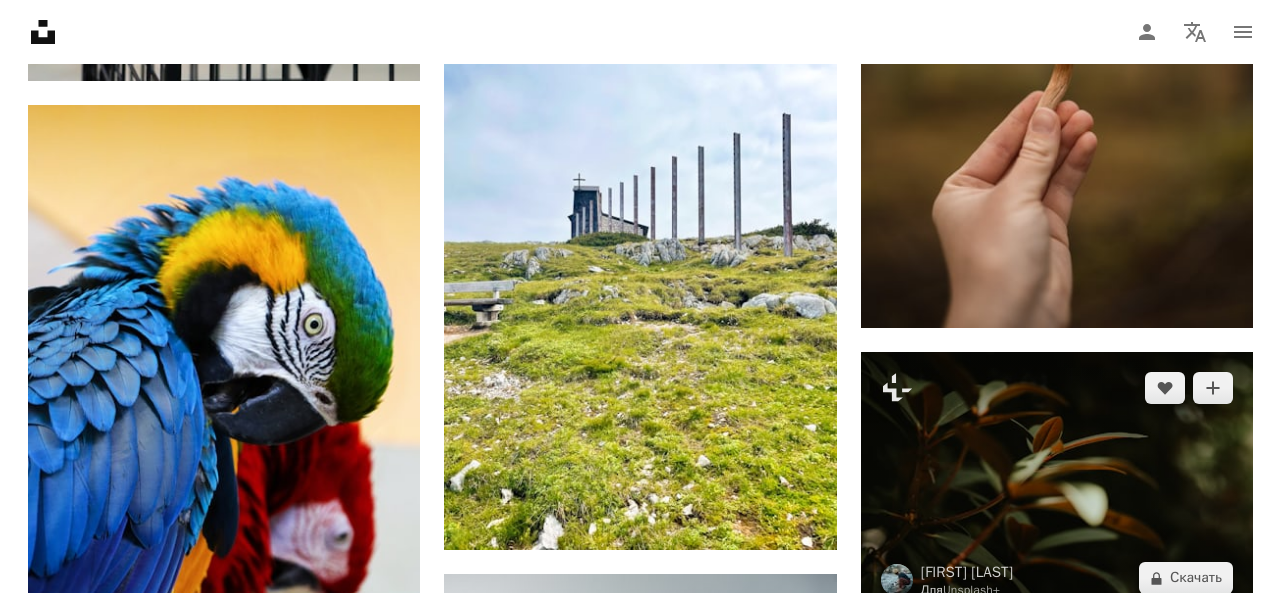 scroll, scrollTop: 0, scrollLeft: 450, axis: horizontal 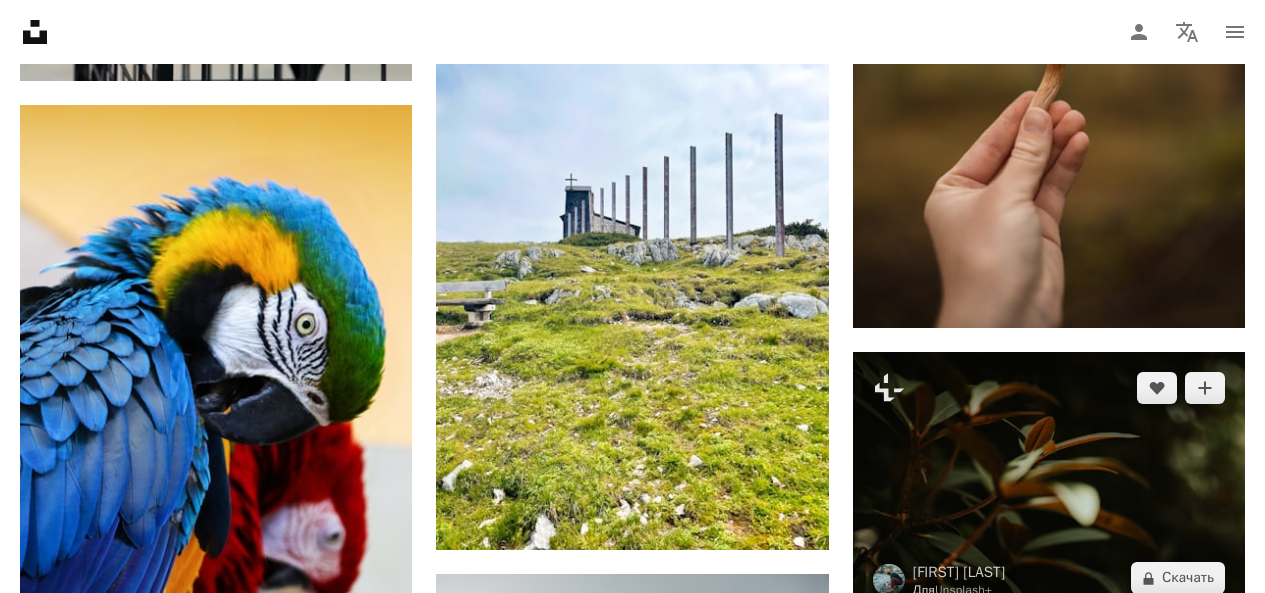 click at bounding box center (1049, 483) 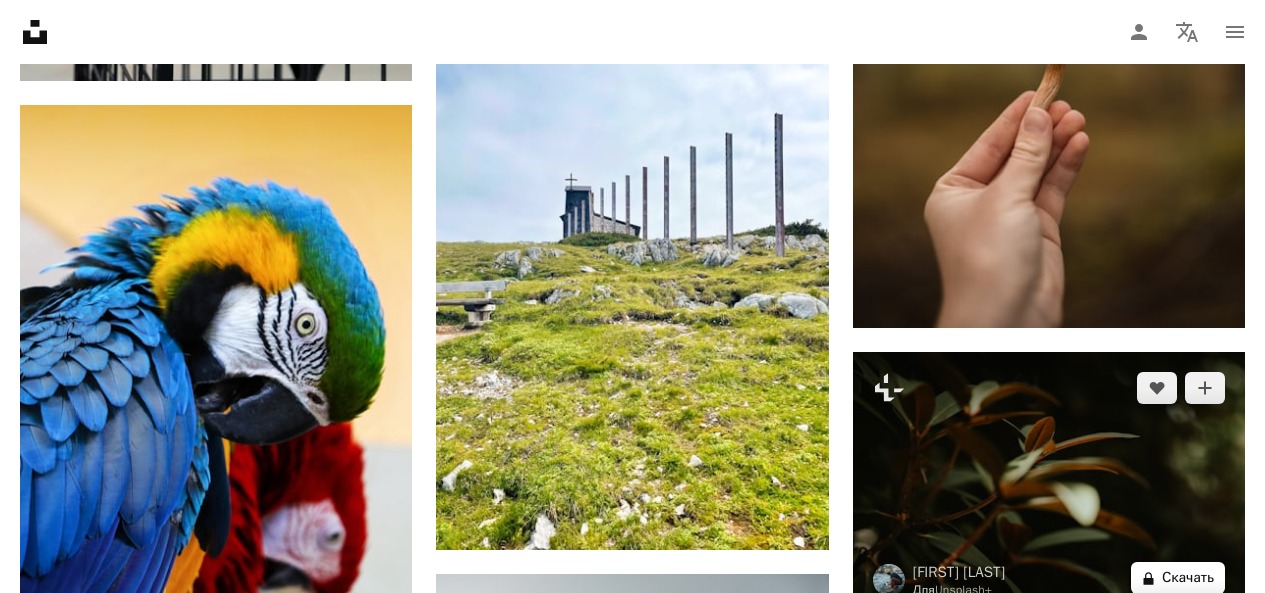 click on "Скачать" at bounding box center [1188, 577] 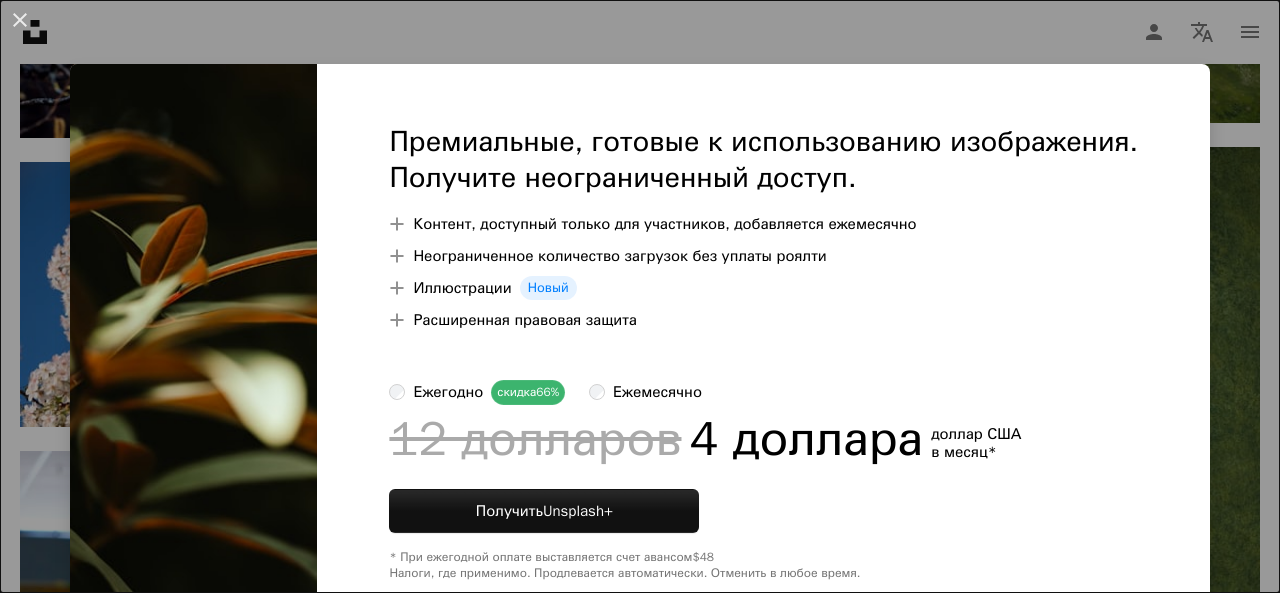 click on "An X shape Премиальные, готовые к использованию изображения. Получите неограниченный доступ. A plus sign Контент, доступный только для участников, добавляется ежемесячно A plus sign Неограниченное количество загрузок без уплаты роялти A plus sign Иллюстрации Новый A plus sign Расширенная правовая защита ежегодно скидка 66% ежемесячно 12 долларов 4 доллара доллар США в месяц * Получить Unsplash+ * При ежегодной оплате выставляется счет авансом $48 Налоги, где применимо. Продлевается автоматически. Отменить в любое время." at bounding box center (640, 296) 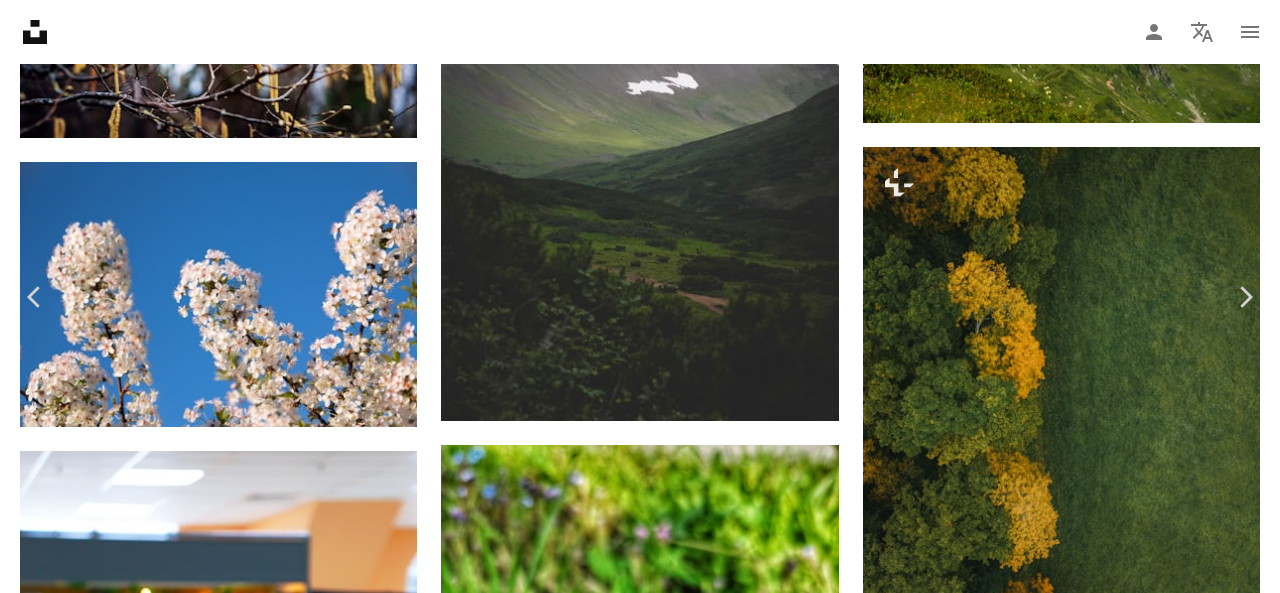 scroll, scrollTop: 81857, scrollLeft: 0, axis: vertical 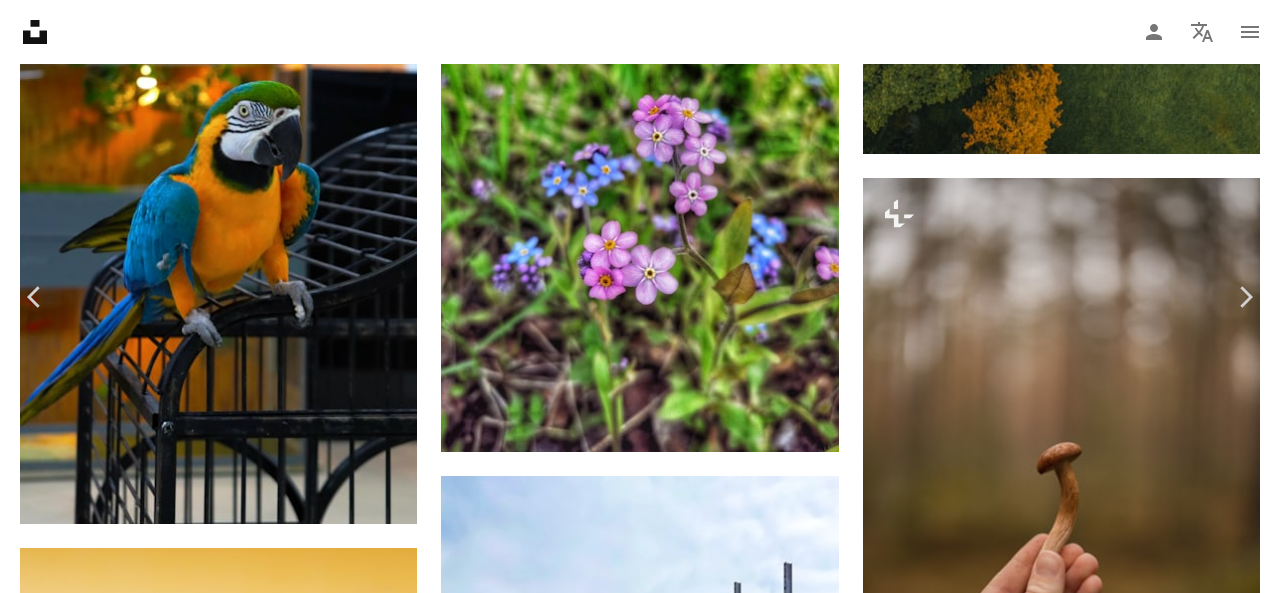 click on "An X shape Chevron left Chevron right [FIRST] [LAST] Для Unsplash+ A heart A plus sign A lock Скачать Zoom in A forward-right arrow Делиться More Actions Calendar outlined Опубликовано [DATE] Safety Лицензия Unsplash+ обои фон листья листва Из этой серии Chevron right Plus sign for Unsplash+ Plus sign for Unsplash+ Plus sign for Unsplash+ Plus sign for Unsplash+ Plus sign for Unsplash+ Plus sign for Unsplash+ Plus sign for Unsplash+ Plus sign for Unsplash+ Plus sign for Unsplash+ Похожие изображения Plus sign for Unsplash+ A heart A plus sign [FIRST] [LAST] Для Unsplash+ A lock Скачать Plus sign for Unsplash+ A heart A plus sign Курируемый образ жизни Для Unsplash+ A lock Скачать Plus sign for Unsplash+ A heart A plus sign [FIRST] [LAST] Для Unsplash+ A lock Скачать Plus sign for Unsplash+ A heart A plus sign [FIRST] [LAST]" at bounding box center [640, 6216] 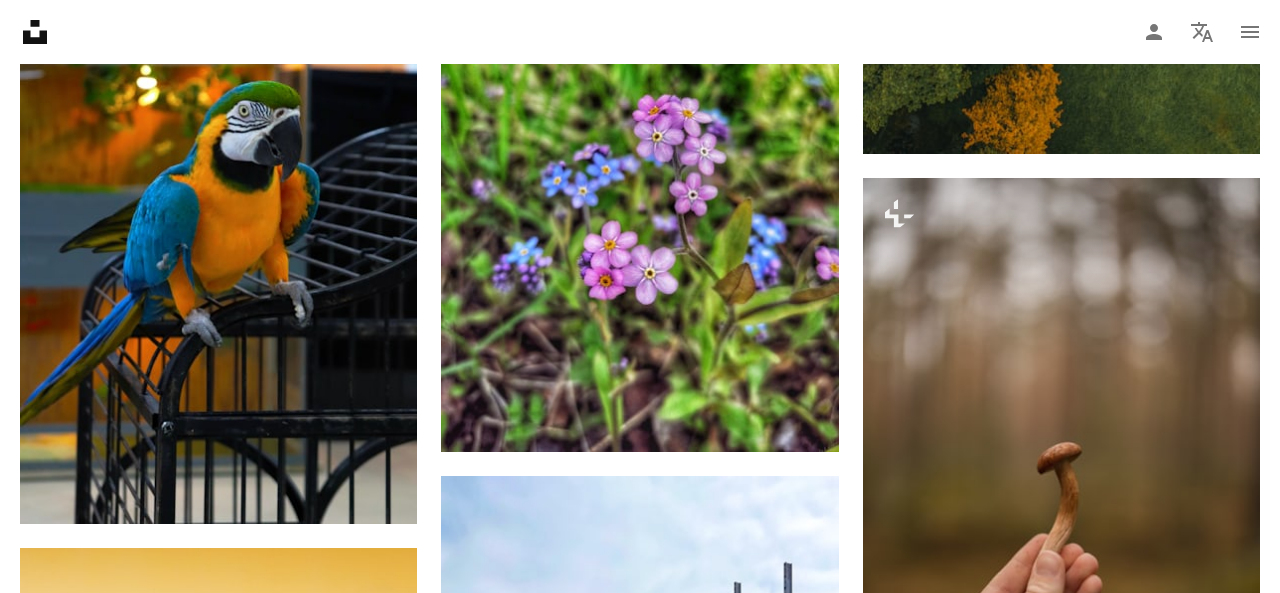 click at bounding box center [1061, 930] 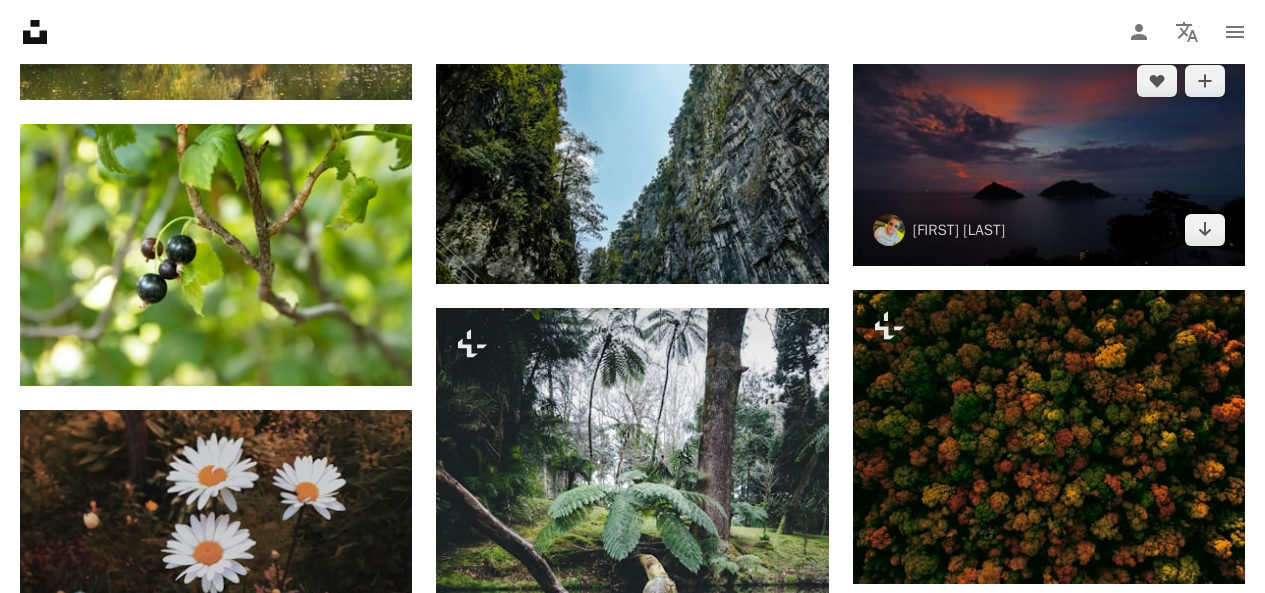 scroll, scrollTop: 82504, scrollLeft: 0, axis: vertical 